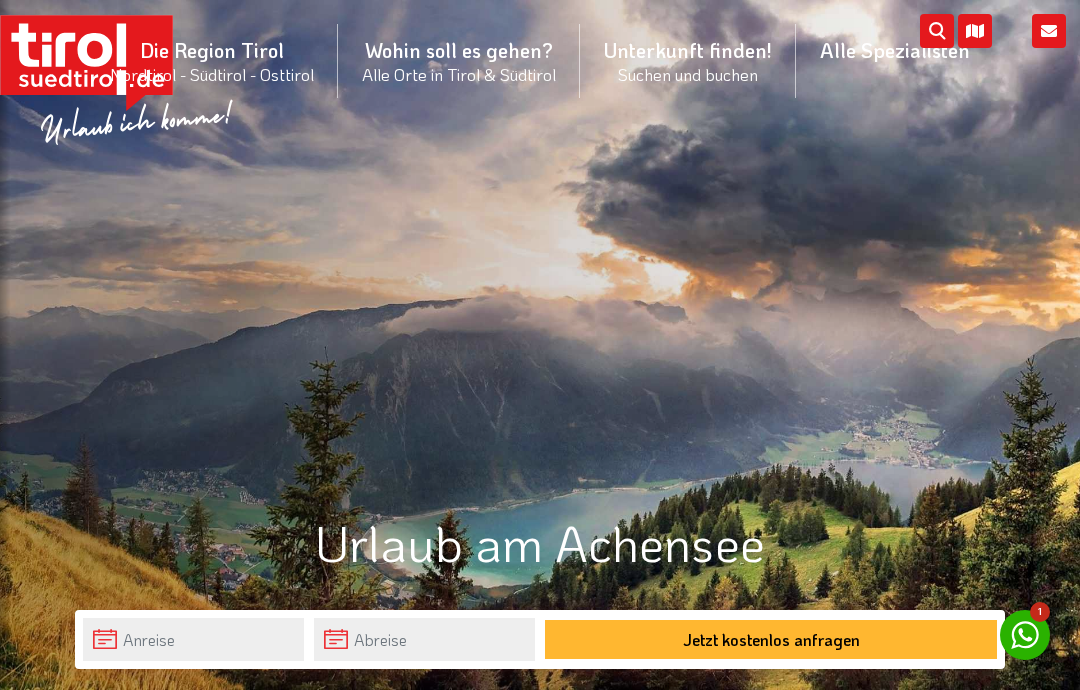 scroll, scrollTop: 0, scrollLeft: 0, axis: both 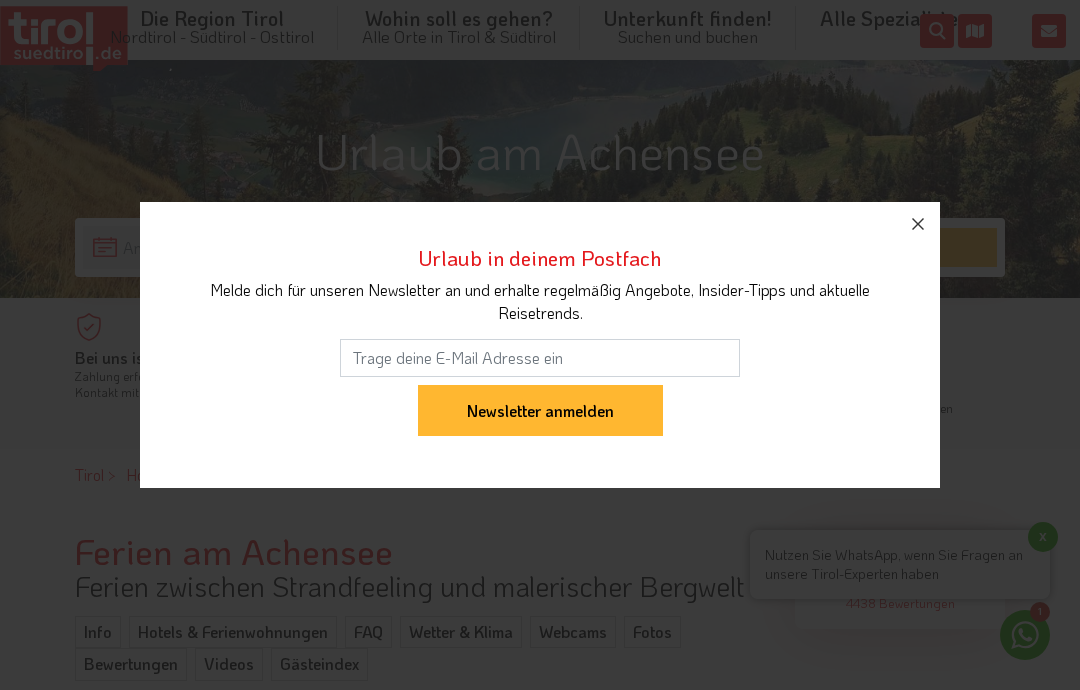 click at bounding box center [918, 224] 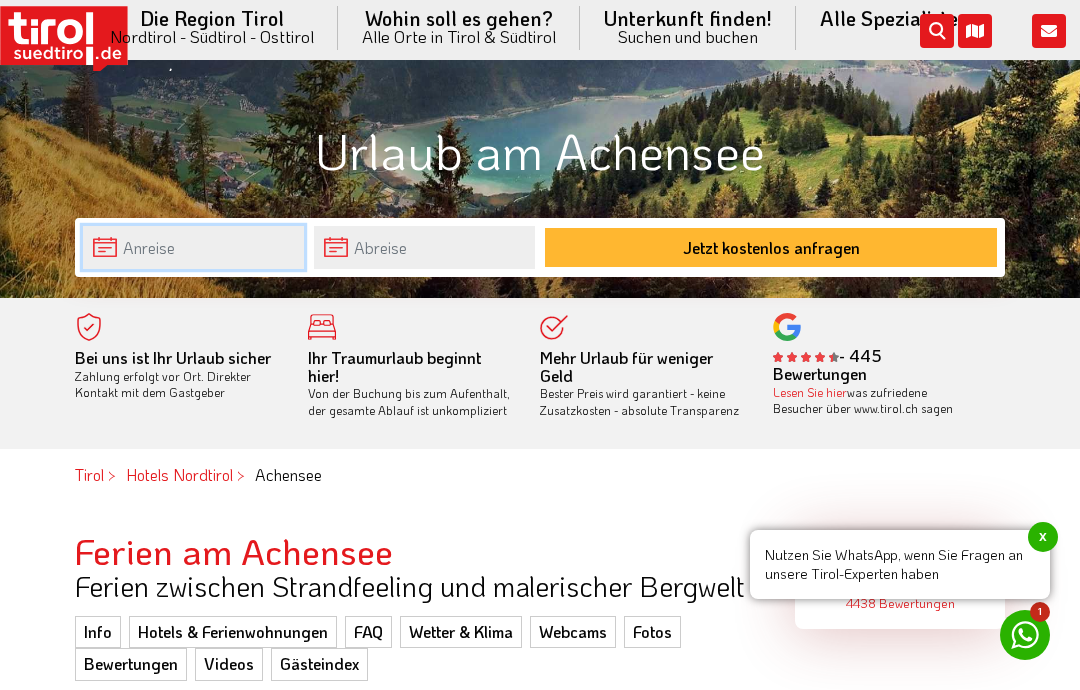 click at bounding box center (193, 247) 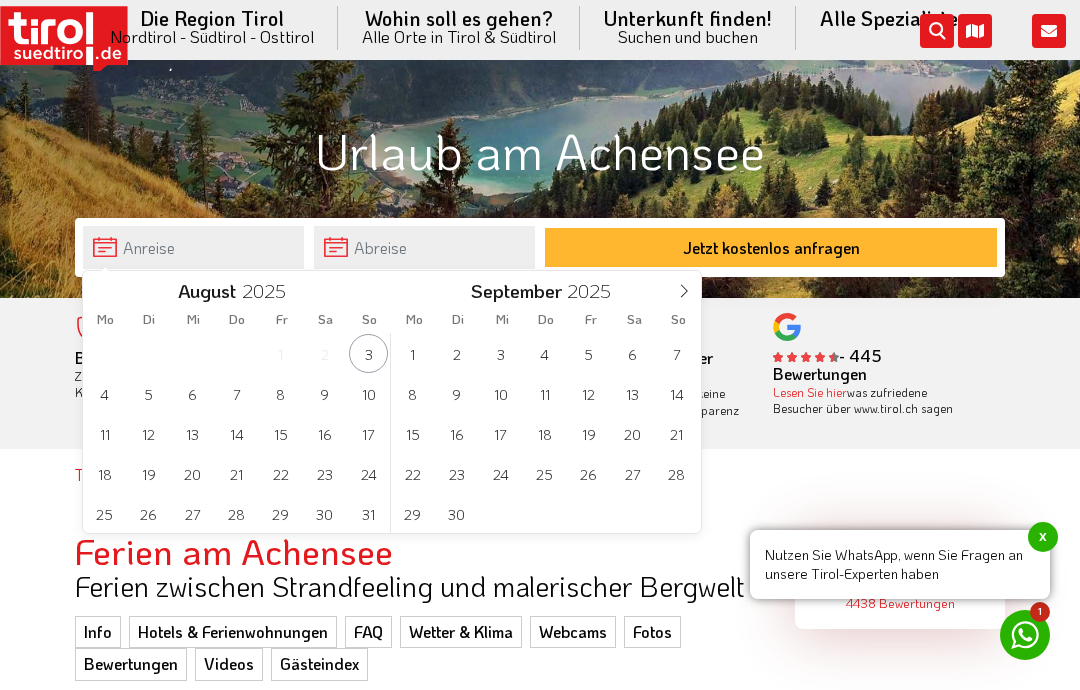 click at bounding box center (684, 288) 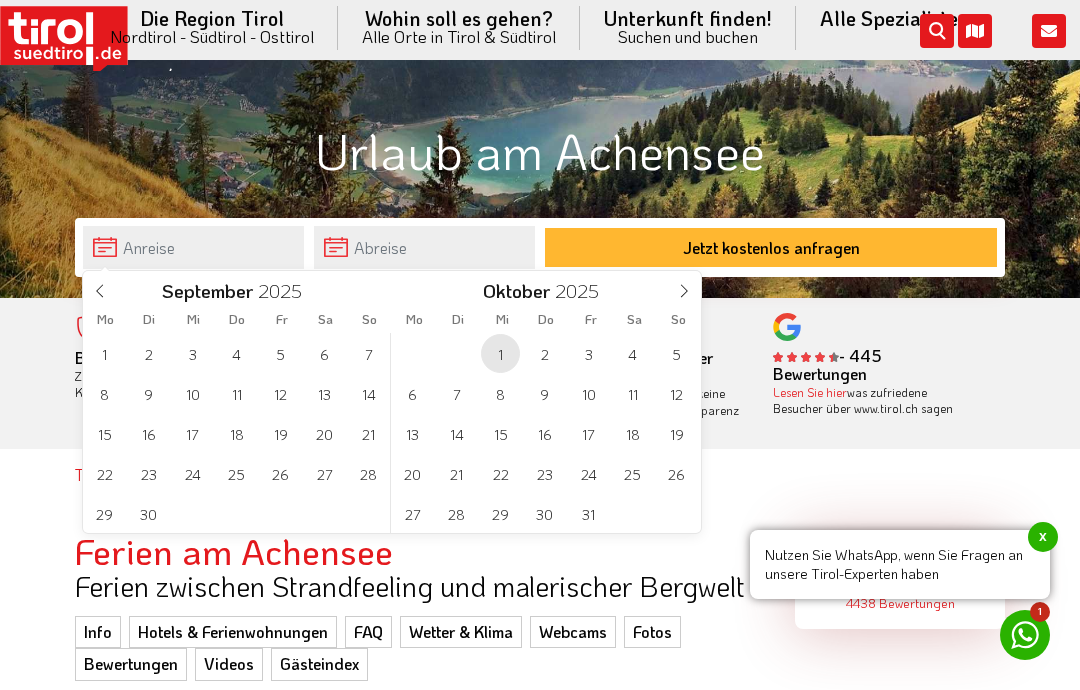 click on "1" at bounding box center [500, 353] 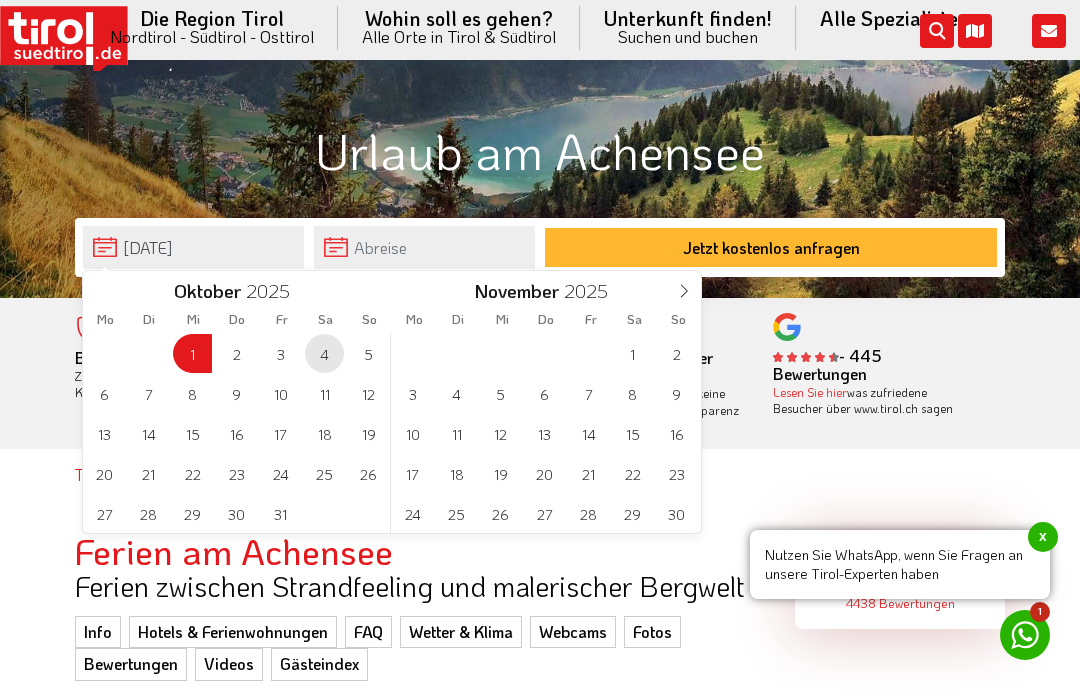 click on "4" at bounding box center (324, 353) 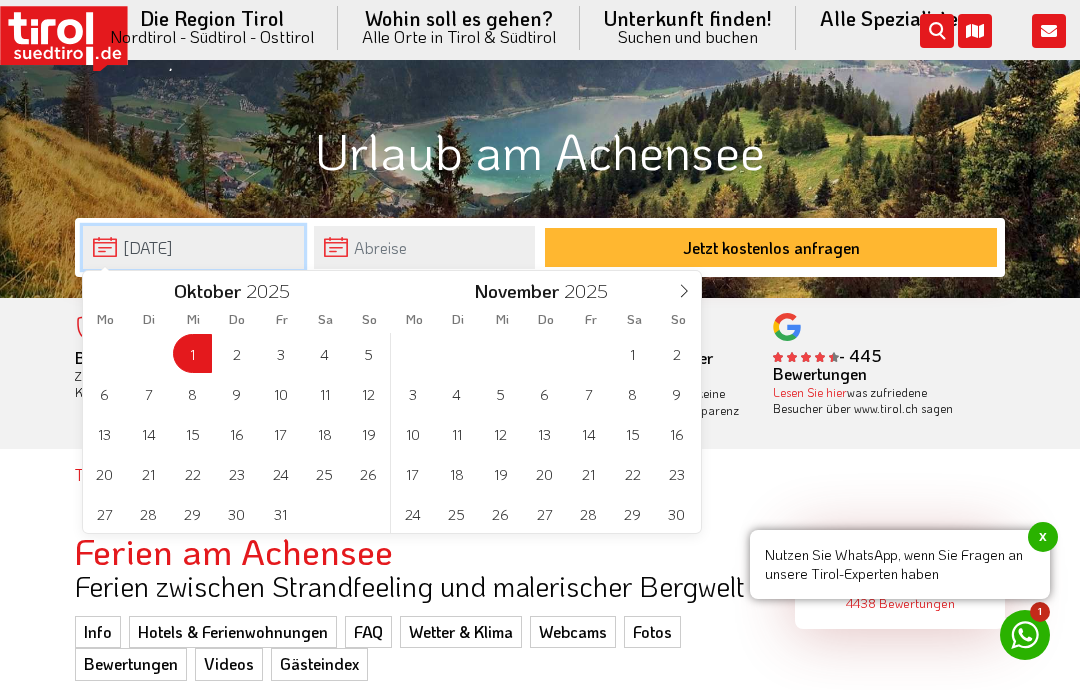 type on "[DATE]" 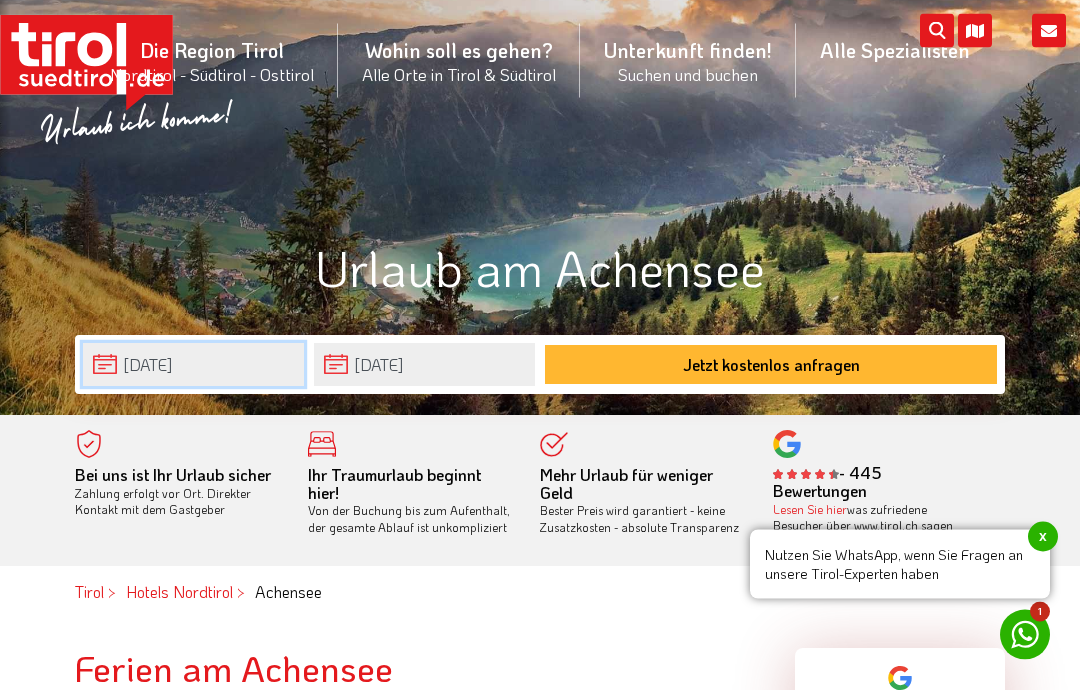scroll, scrollTop: 275, scrollLeft: 0, axis: vertical 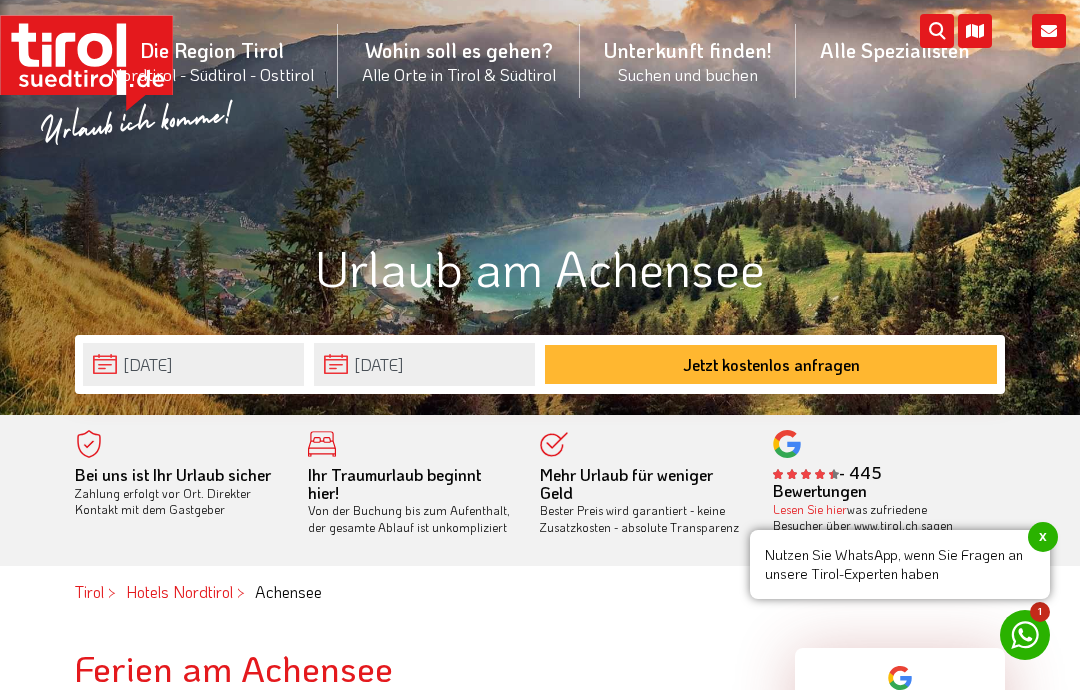click on "Jetzt kostenlos anfragen" at bounding box center (771, 364) 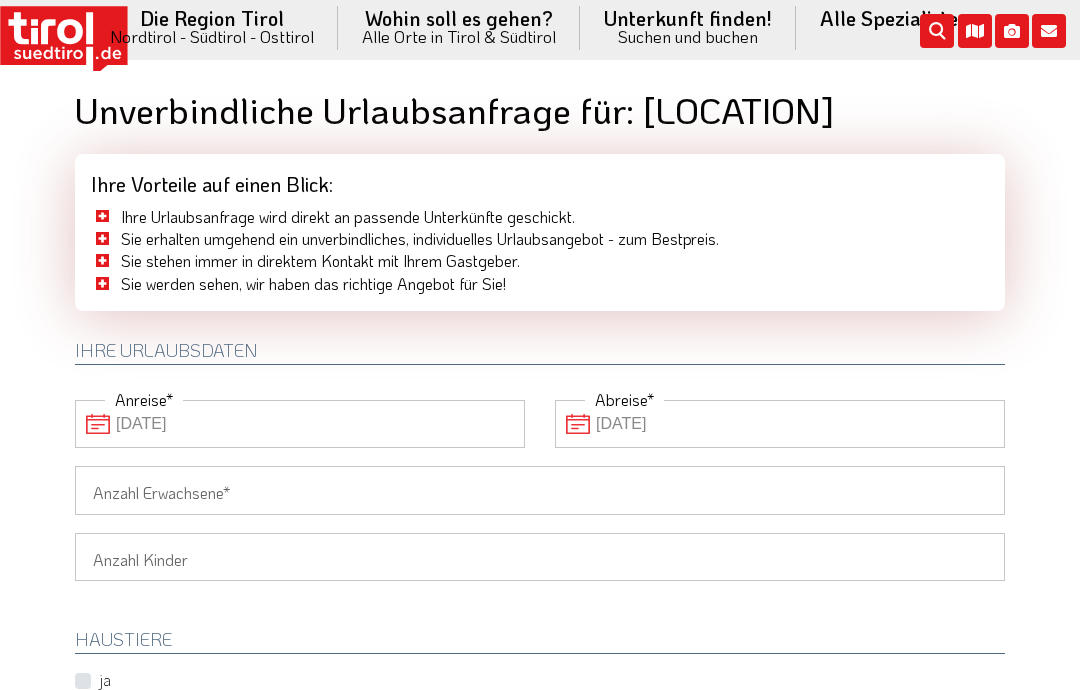 scroll, scrollTop: 0, scrollLeft: 0, axis: both 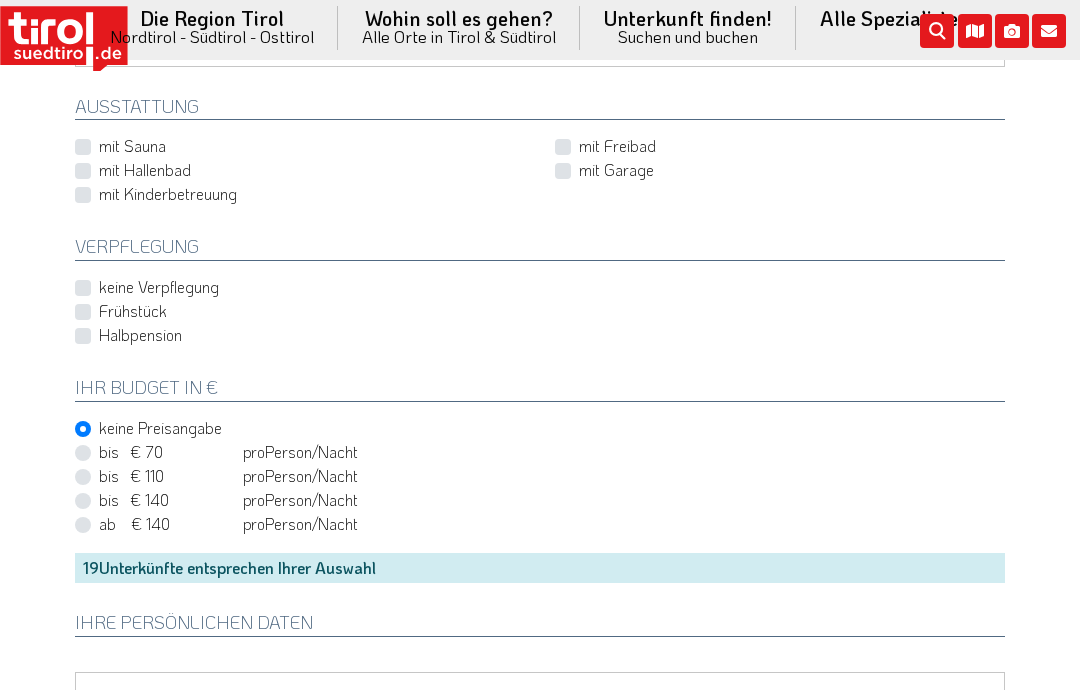 click on "Frühstück" at bounding box center (133, 311) 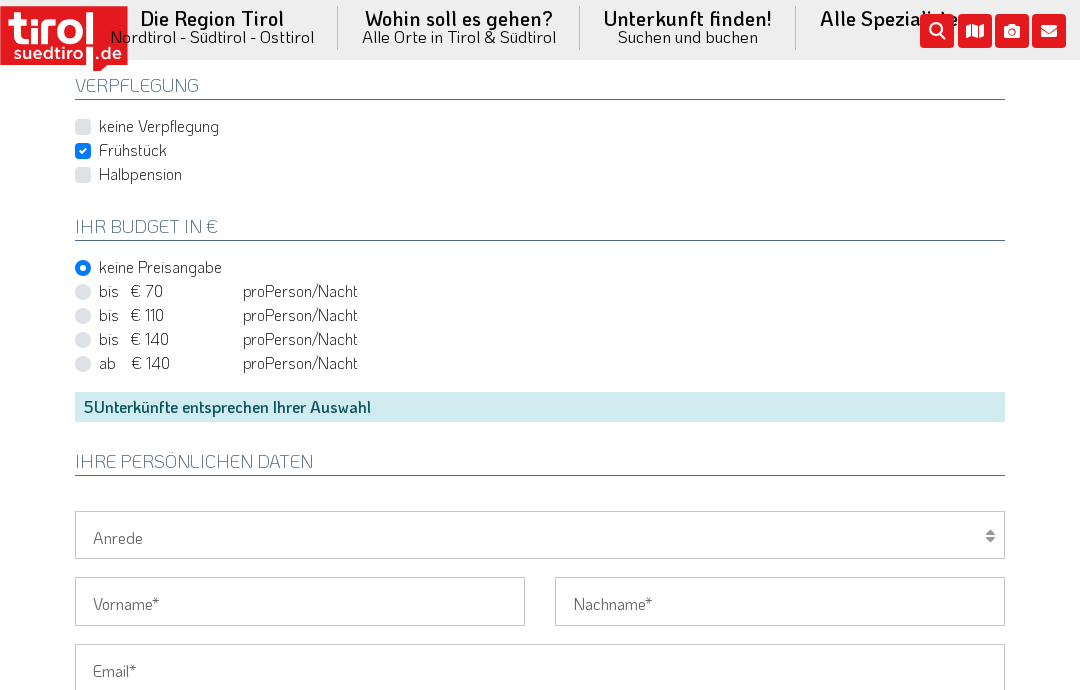 scroll, scrollTop: 1025, scrollLeft: 0, axis: vertical 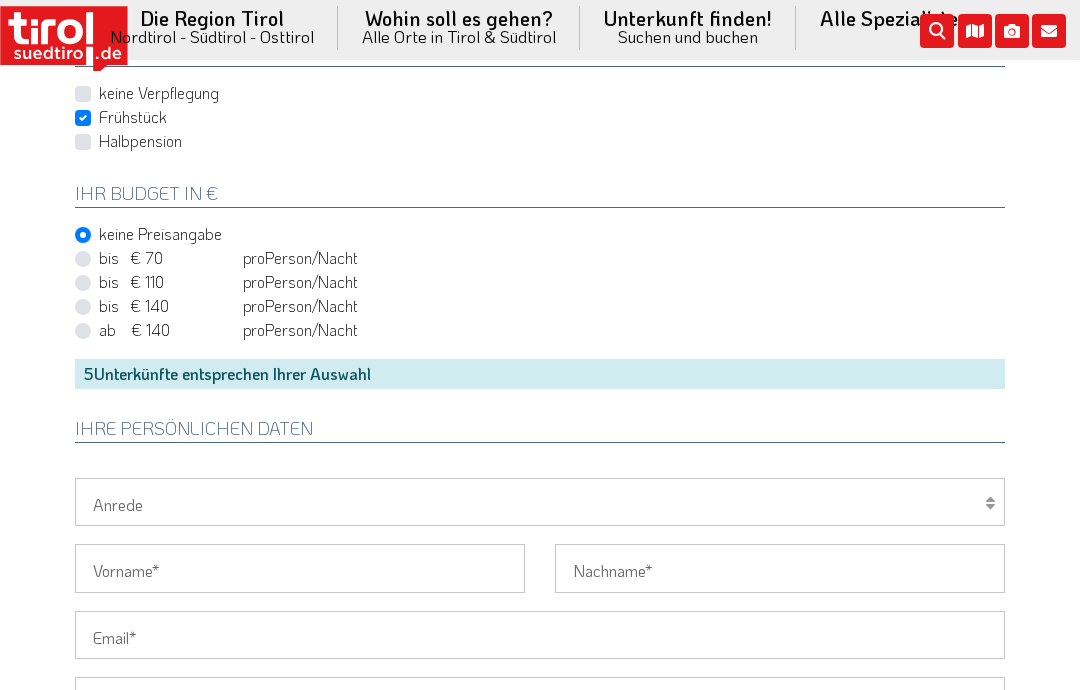 click on "bis   € 70   bis  CHF 65  pro  Person Einheit /Nacht" at bounding box center (228, 258) 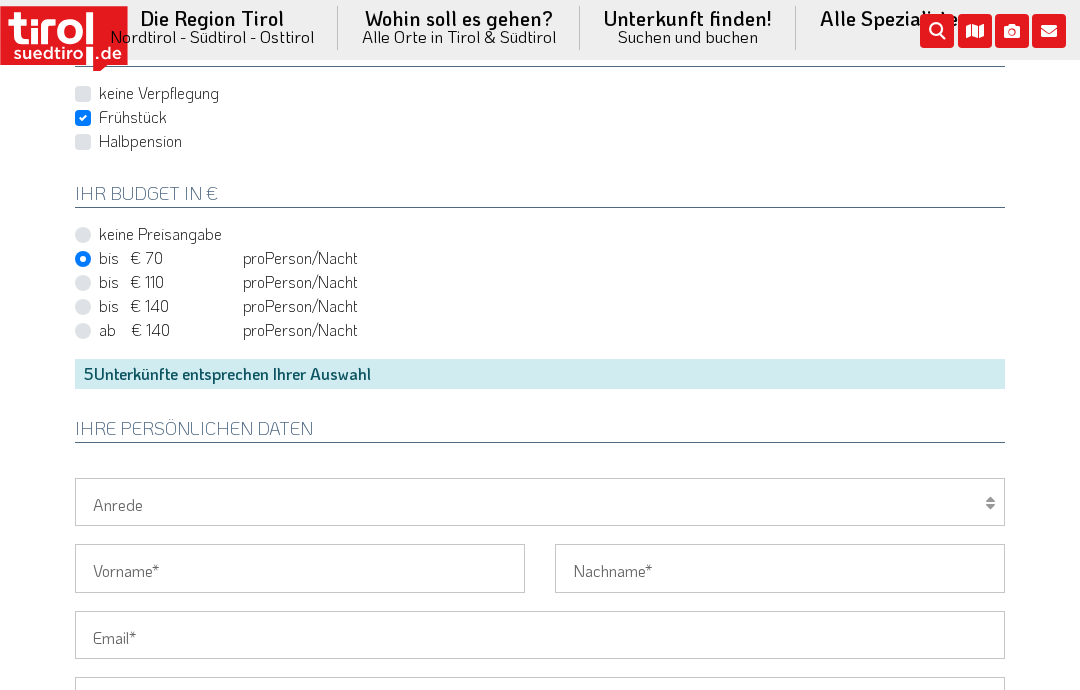 click on "bis   € 110   bis  CHF 103  pro  Person Einheit /Nacht" at bounding box center (228, 282) 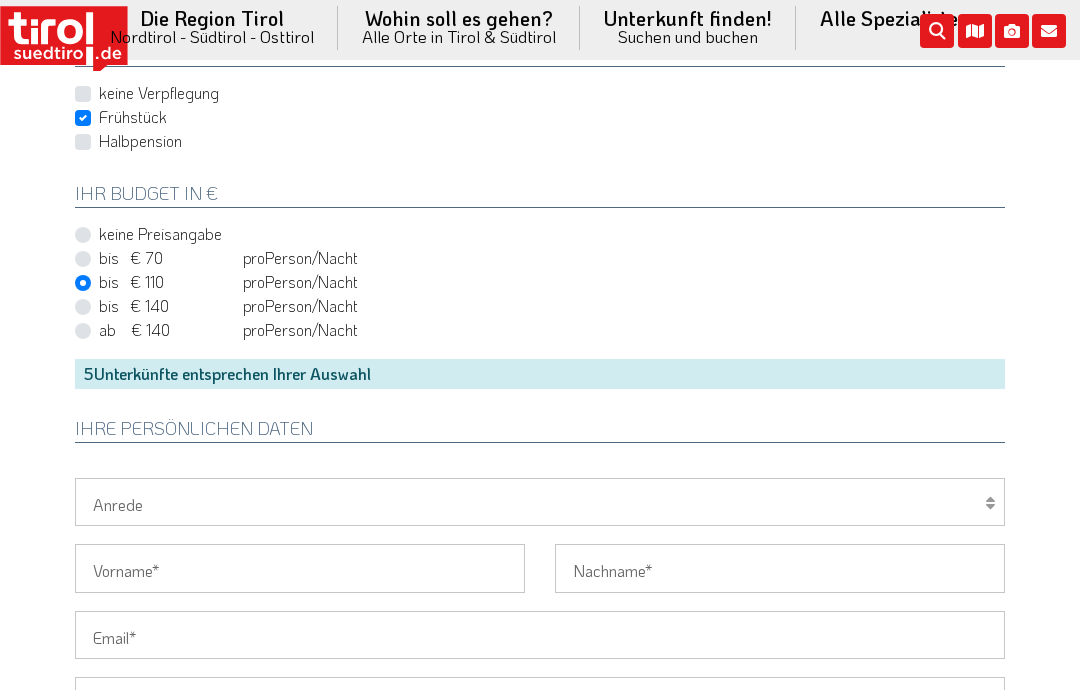 click on "bis   € 70" at bounding box center (169, 258) 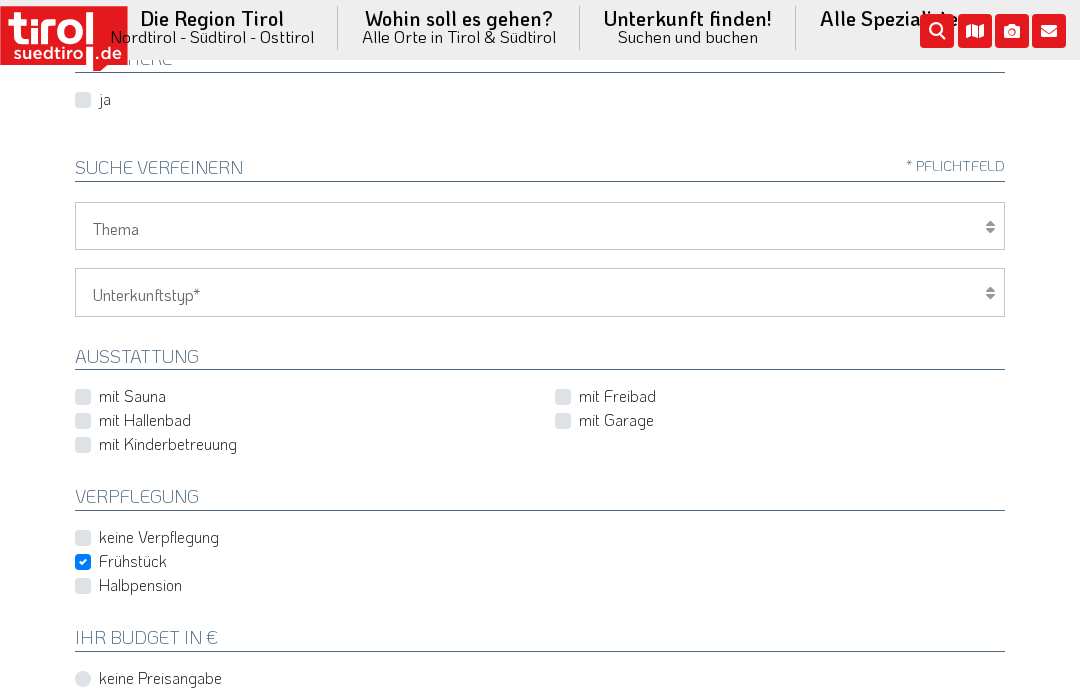 scroll, scrollTop: 579, scrollLeft: 0, axis: vertical 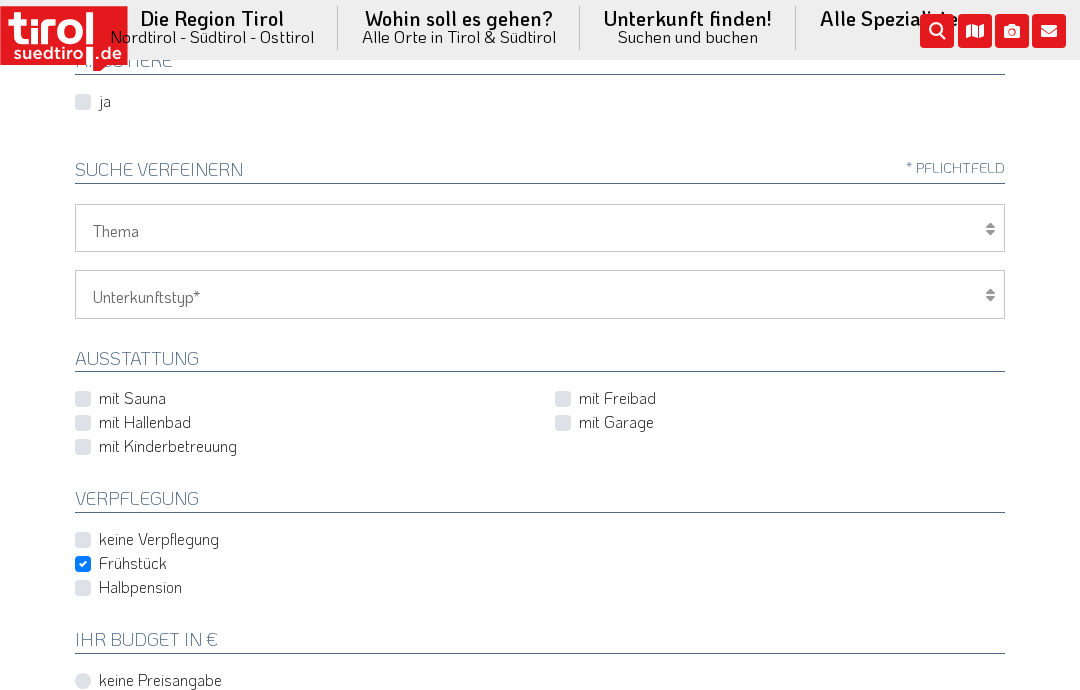 click on "Hotel 1-3 Sterne
Hotel 4-5 Sterne
Ferienwohnung
Chalet/Ferienhaus
Bauernhöfe" at bounding box center (540, 294) 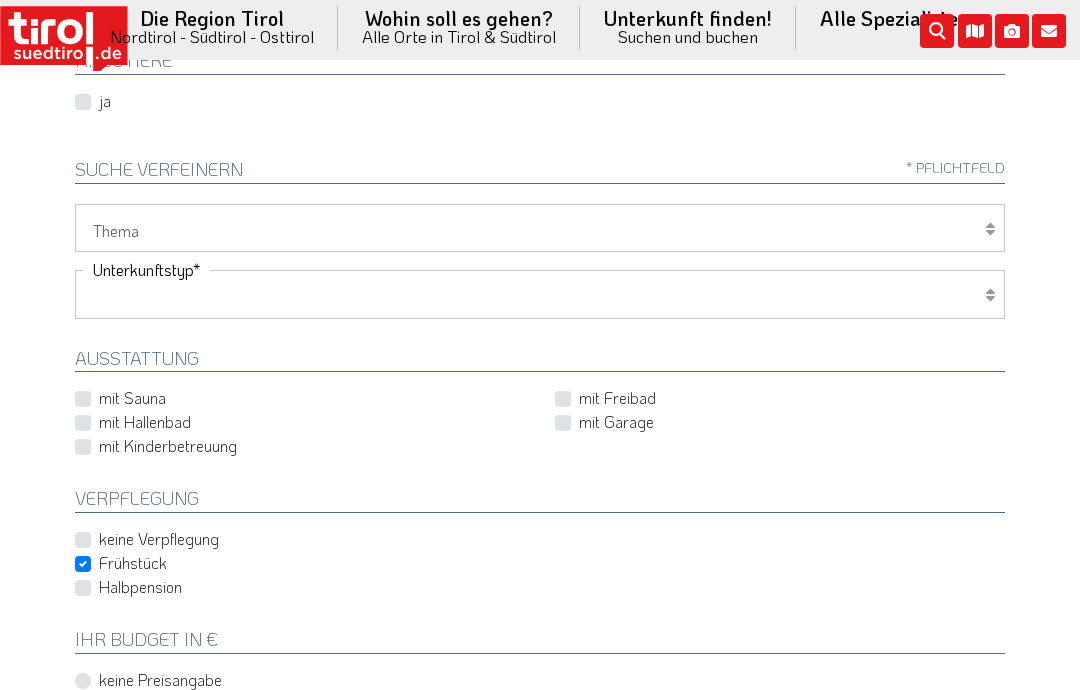 select on "1_1-3" 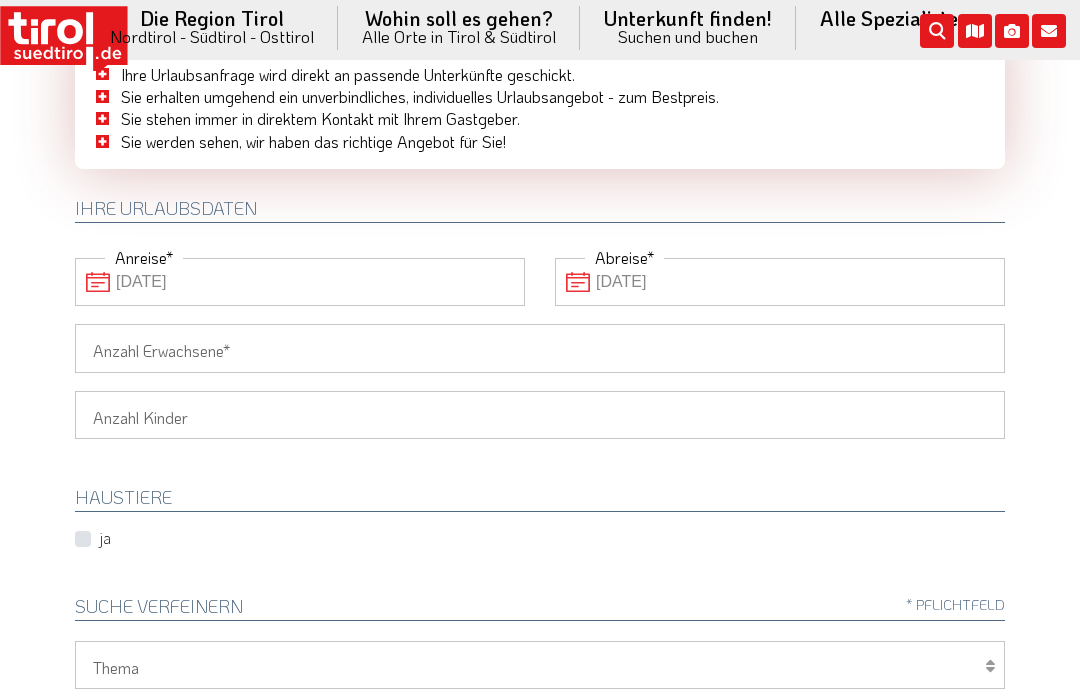 scroll, scrollTop: 0, scrollLeft: 0, axis: both 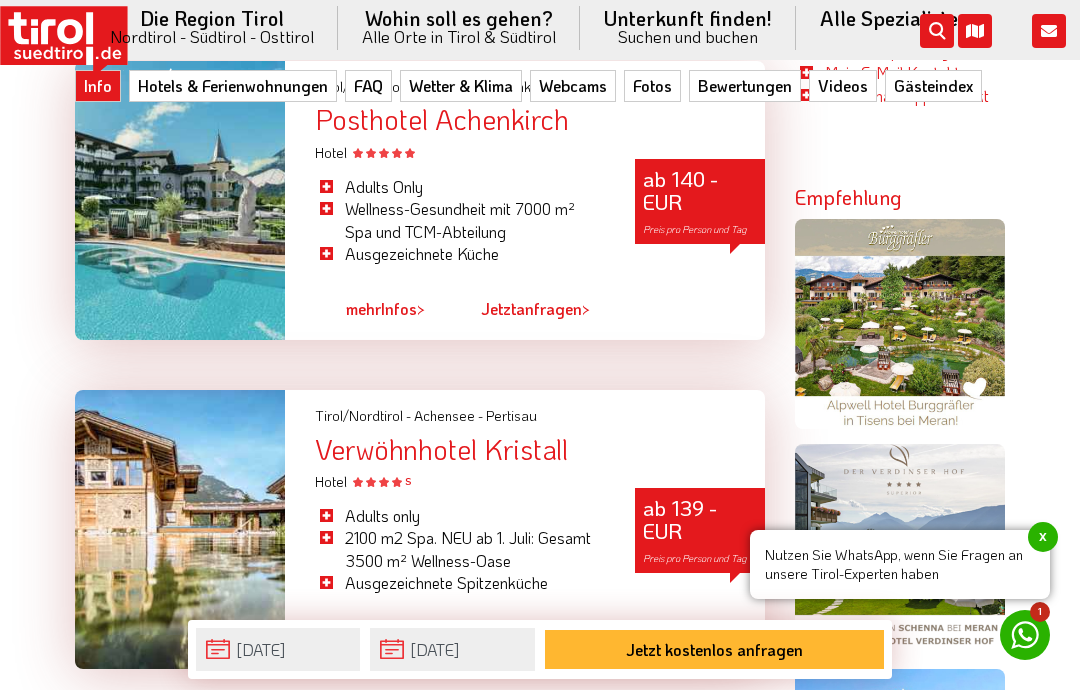 click on "ab 140 - EUR   Preis pro Person und Tag" at bounding box center (700, 201) 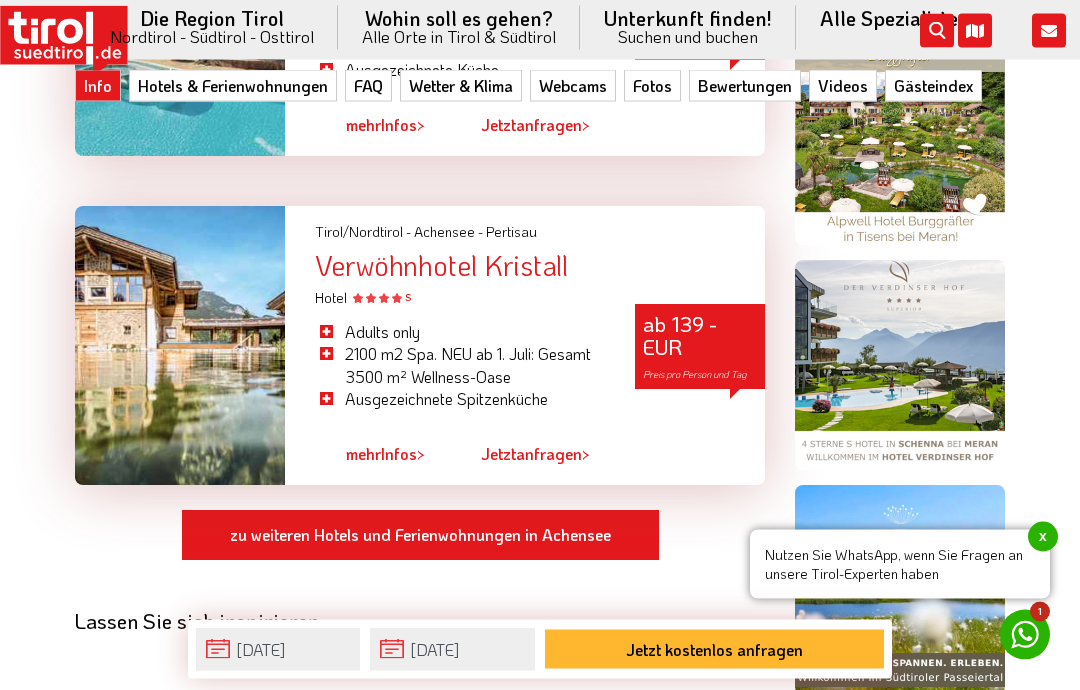 scroll, scrollTop: 1555, scrollLeft: 0, axis: vertical 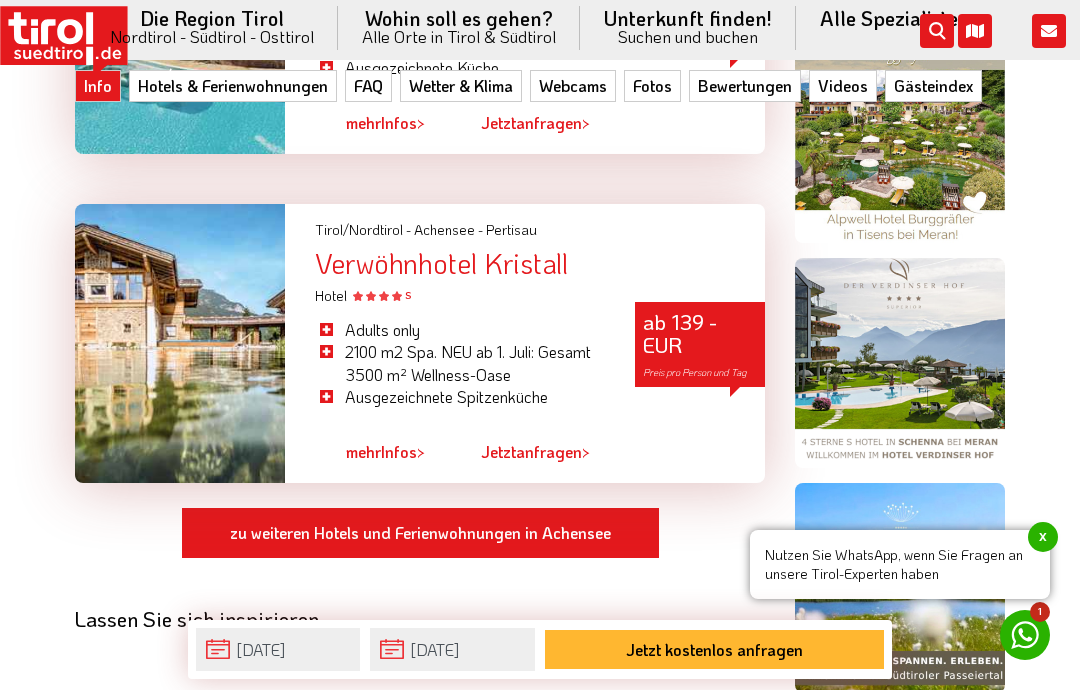 click on "ab 139 - EUR   Preis pro Person und Tag" at bounding box center (700, 344) 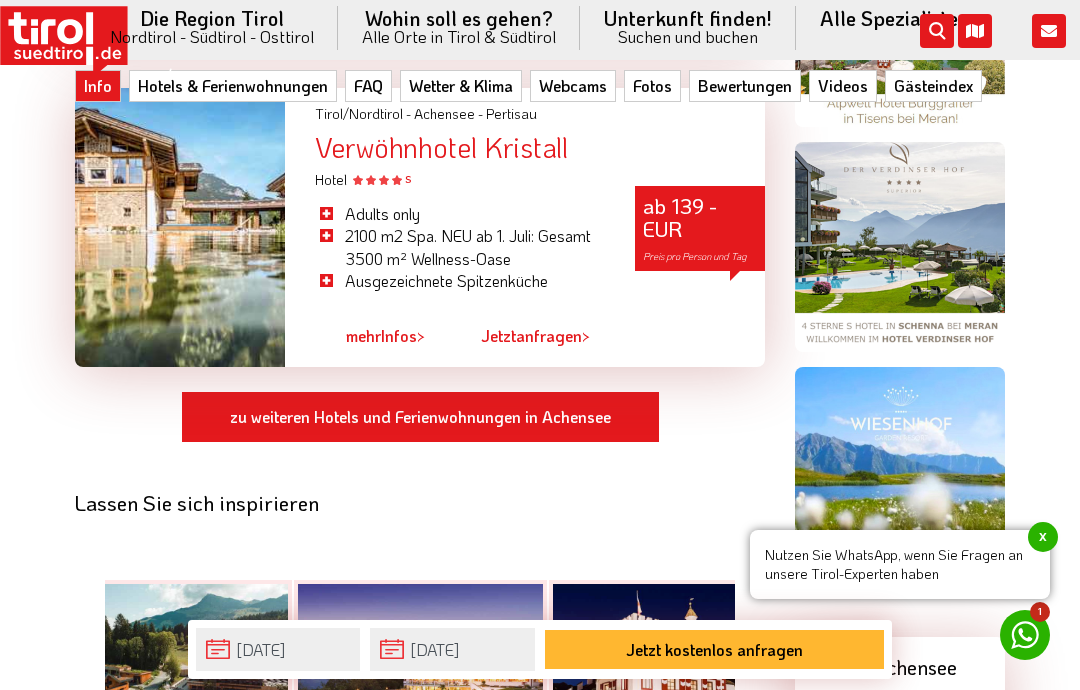 scroll, scrollTop: 1651, scrollLeft: 0, axis: vertical 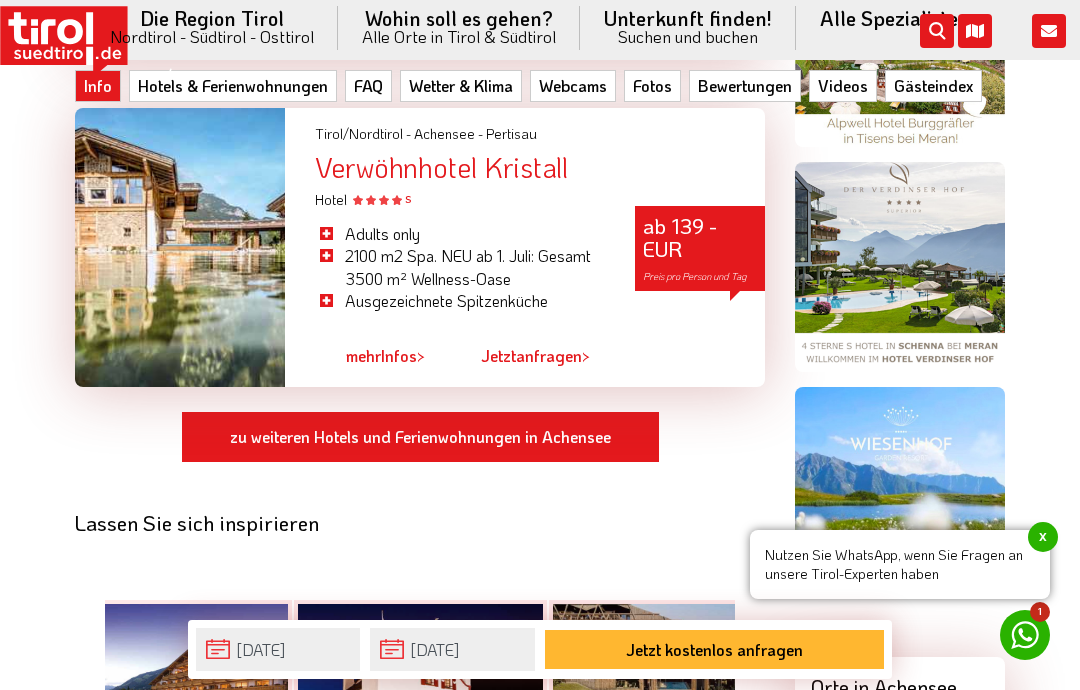 click on "zu weiteren Hotels und Ferienwohnungen in Achensee" at bounding box center (420, 437) 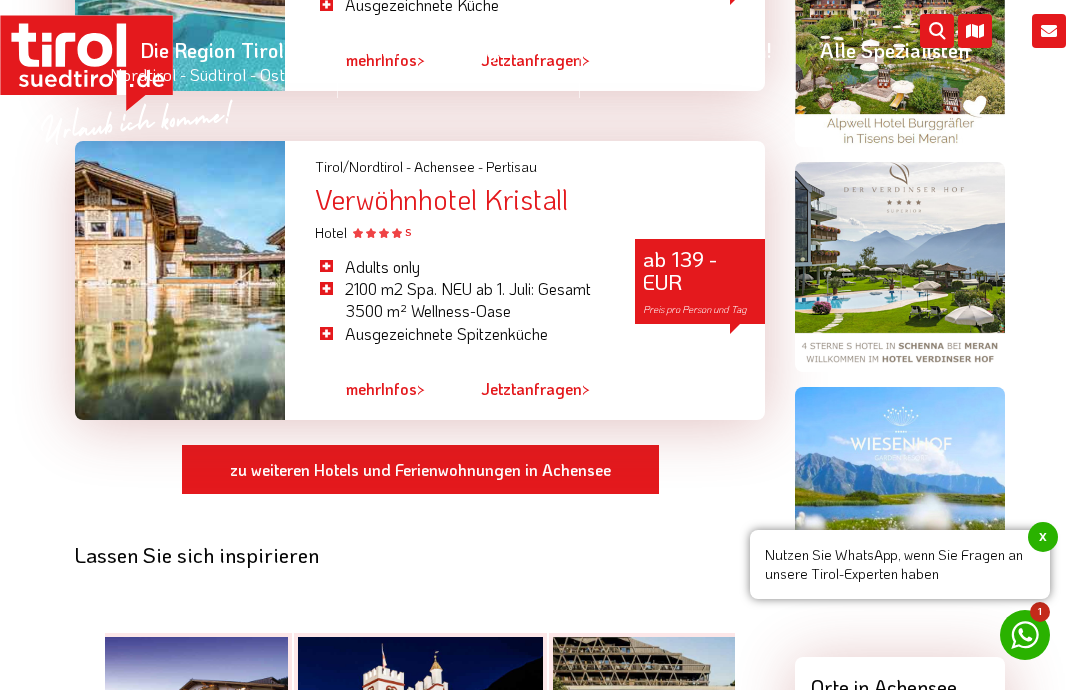 scroll, scrollTop: 1731, scrollLeft: 0, axis: vertical 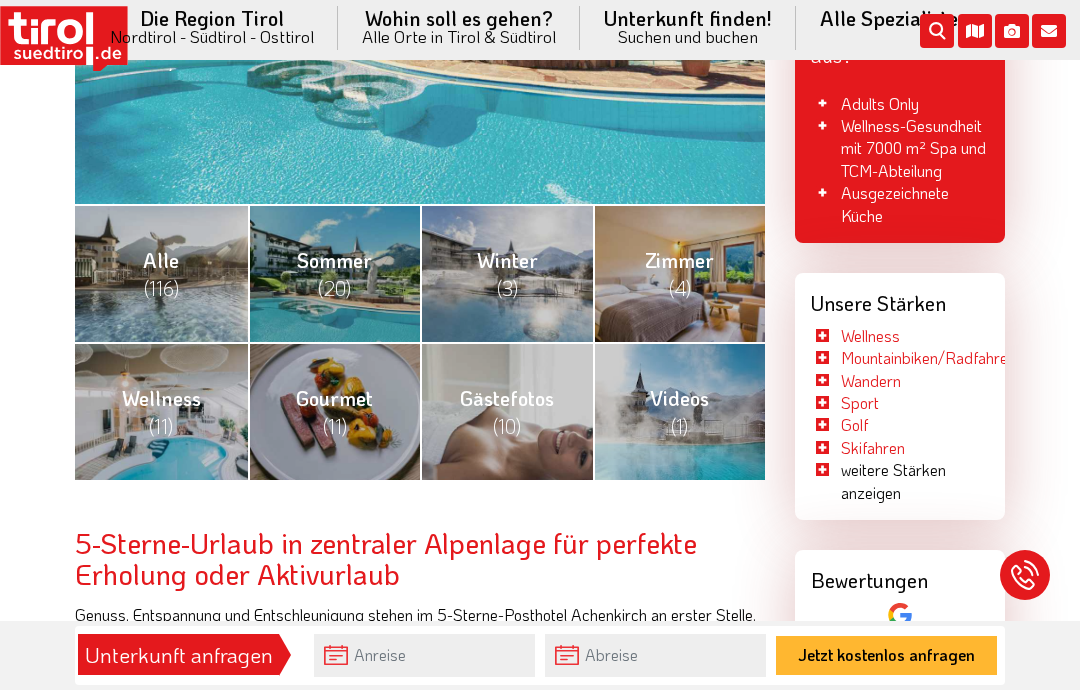 click on "Zimmer   (4)" at bounding box center (679, 274) 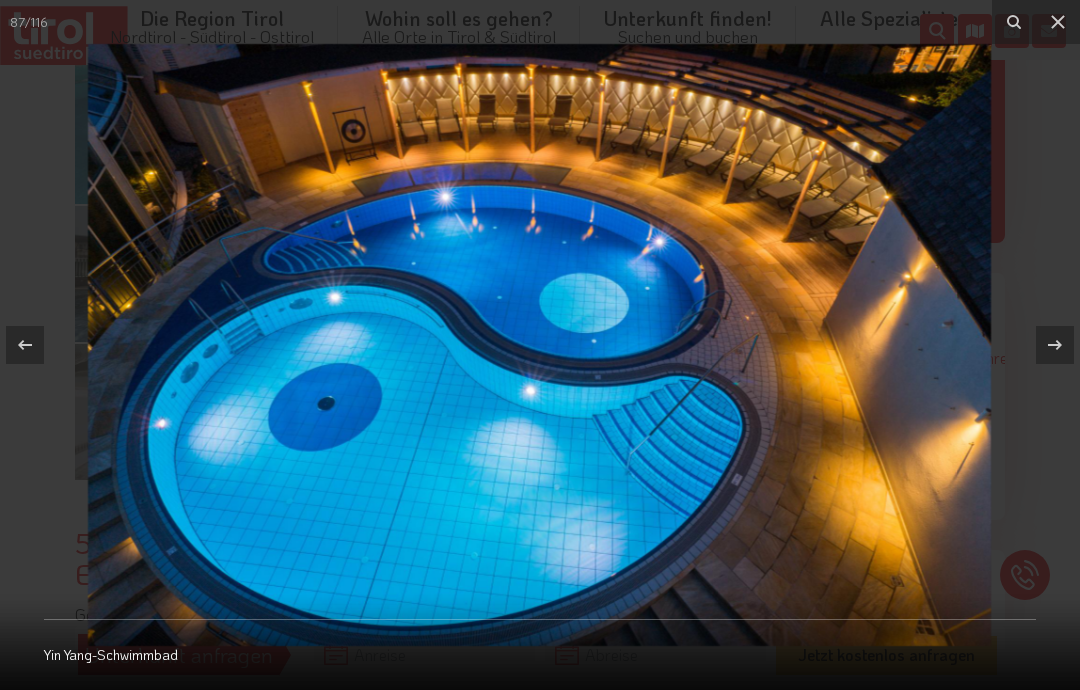 click 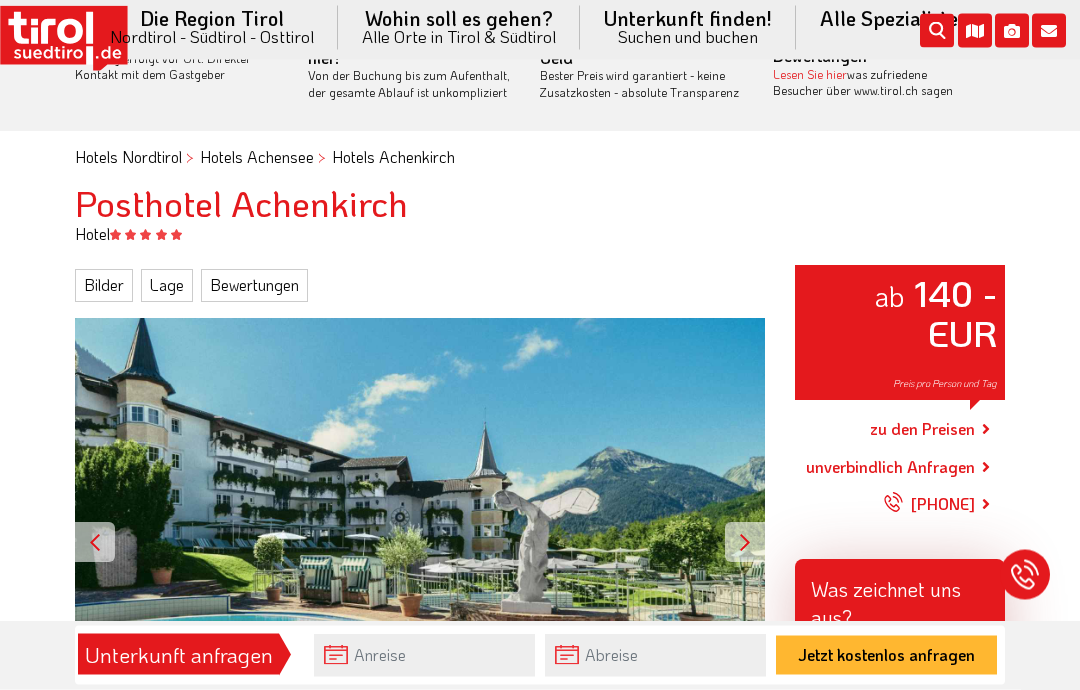 scroll, scrollTop: 81, scrollLeft: 0, axis: vertical 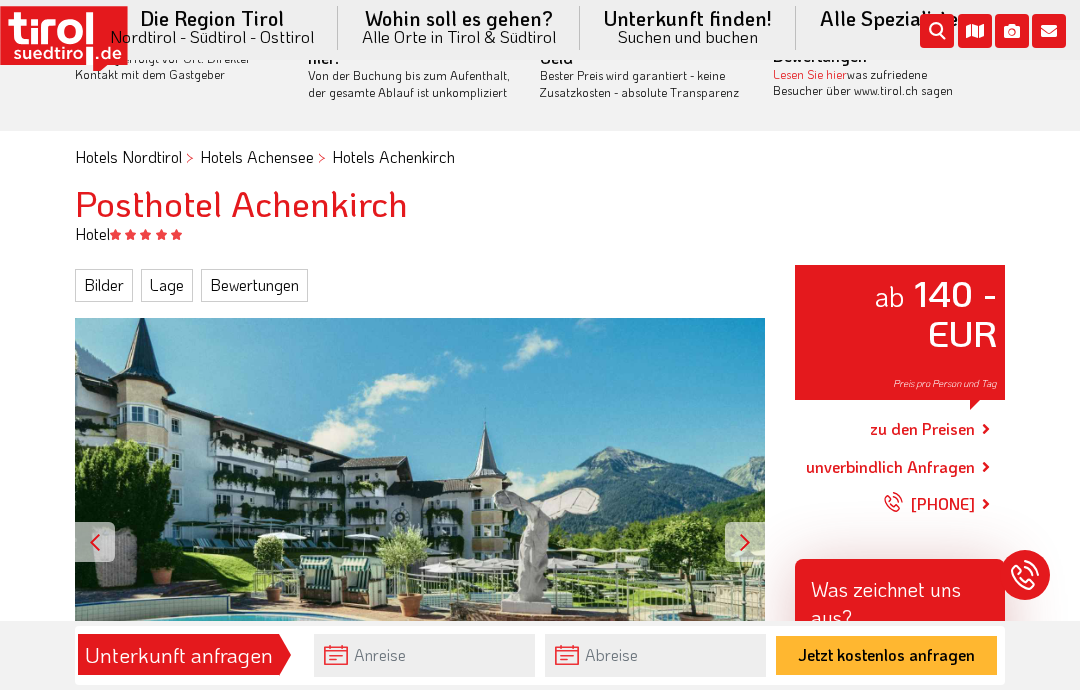 click on "zu den Preisen" at bounding box center (922, 429) 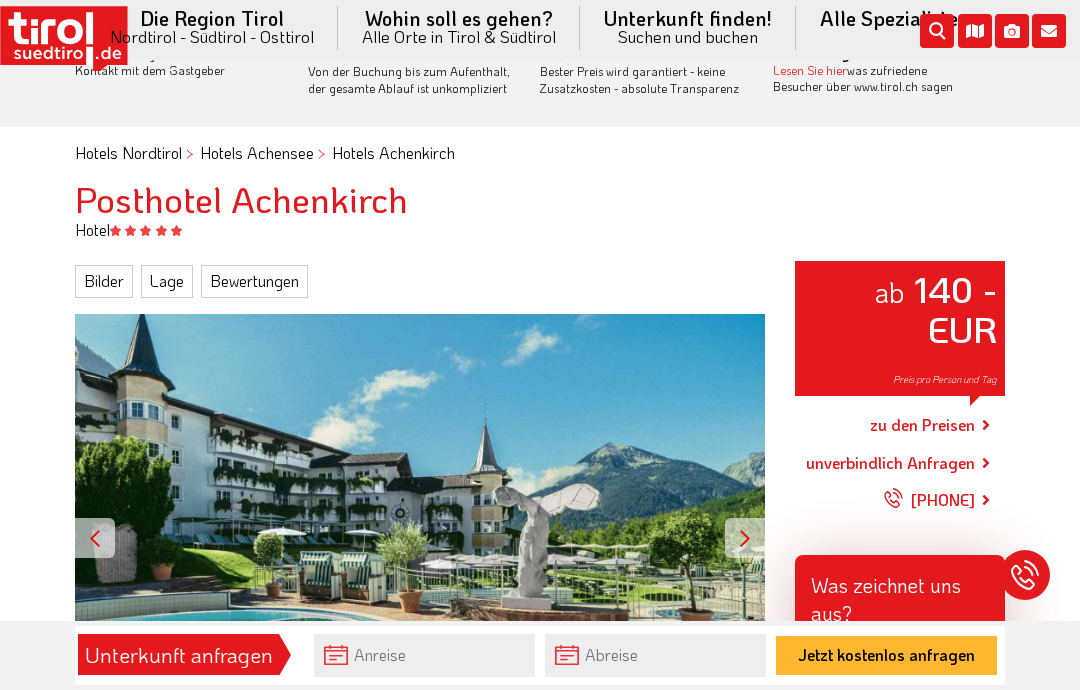 scroll, scrollTop: 0, scrollLeft: 0, axis: both 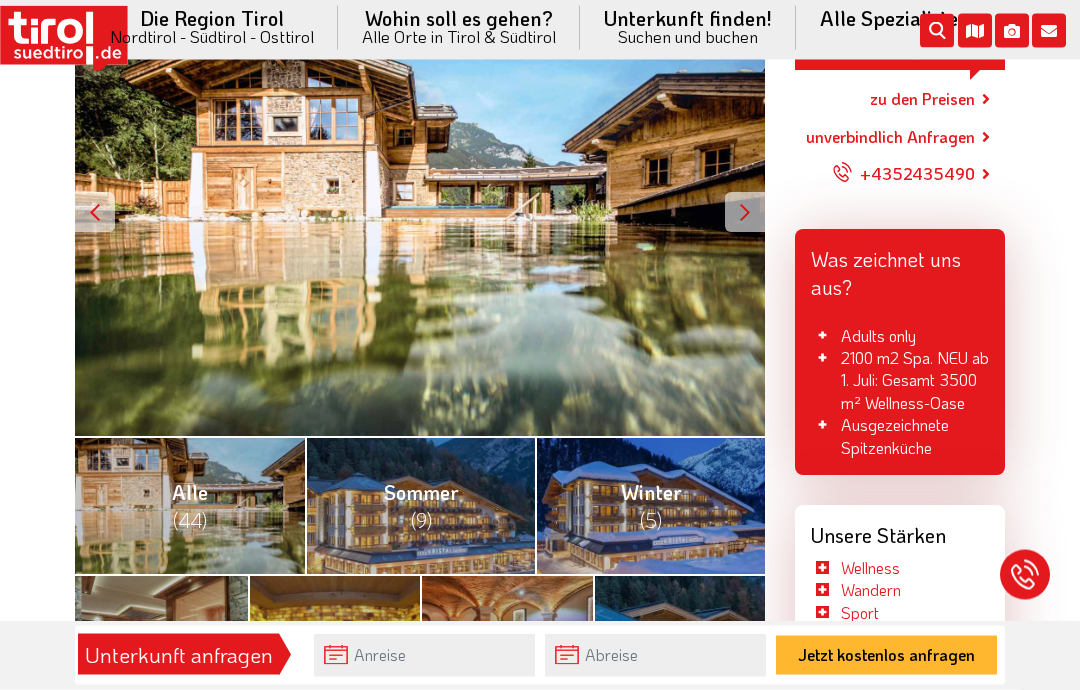 click on "zu den Preisen" at bounding box center (922, 100) 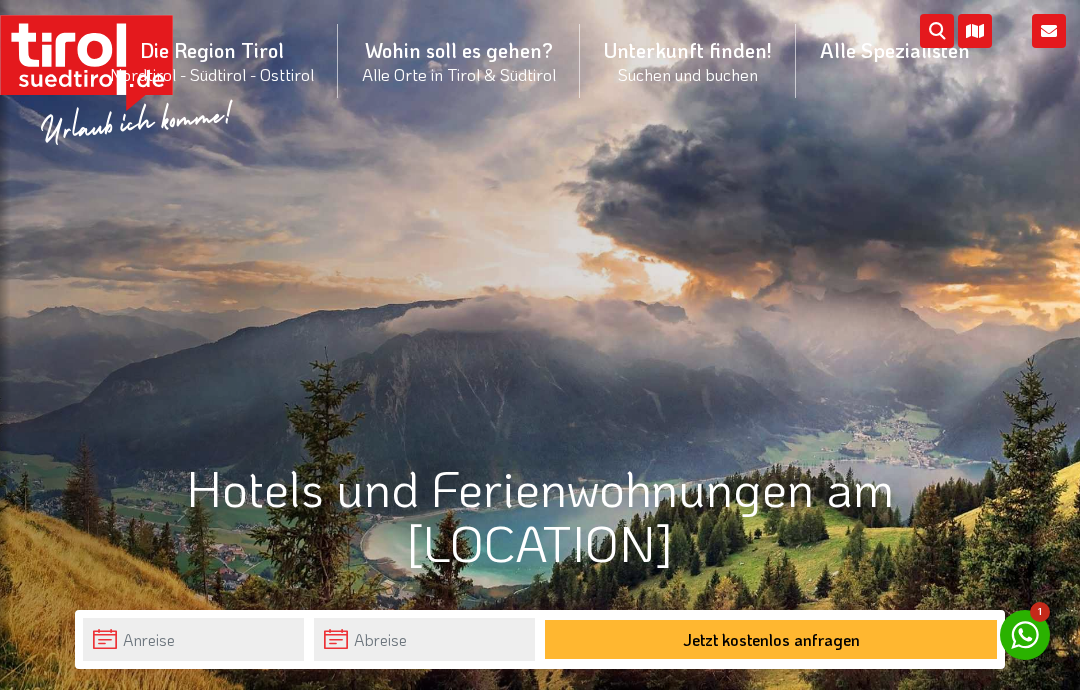scroll, scrollTop: 0, scrollLeft: 0, axis: both 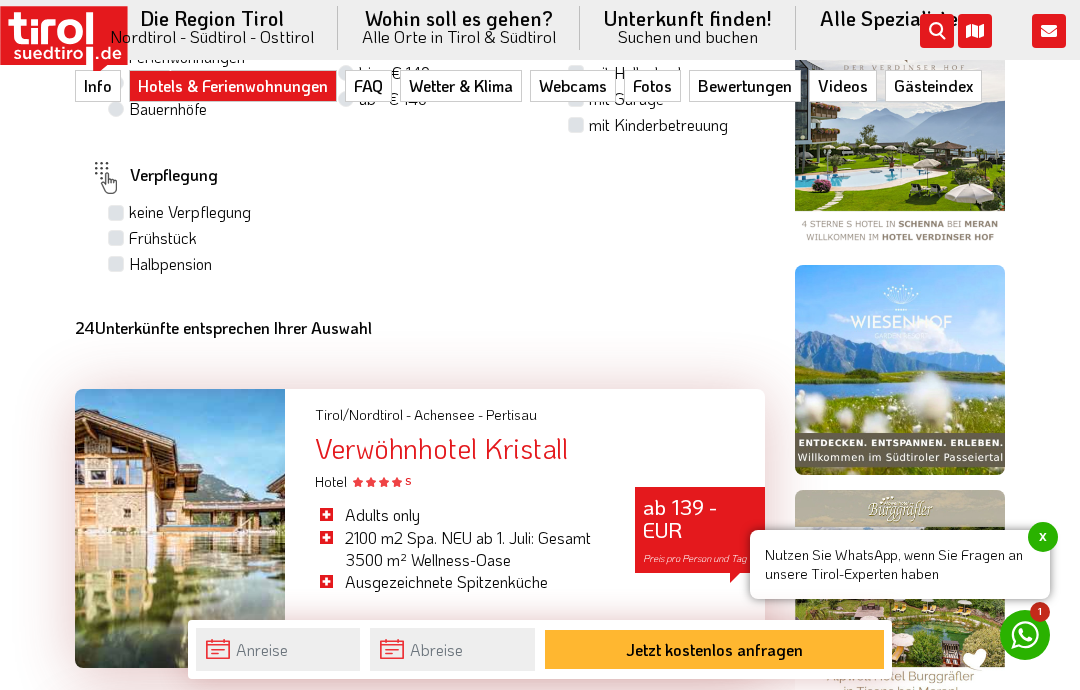 click on "Frühstück" at bounding box center (199, 239) 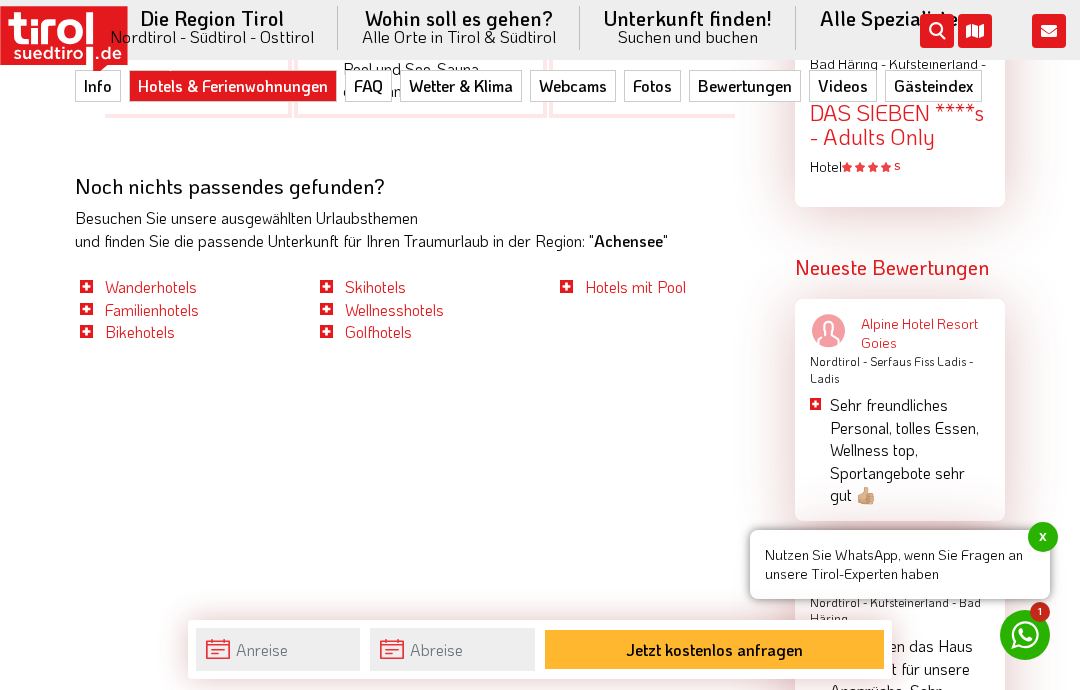 scroll, scrollTop: 3250, scrollLeft: 0, axis: vertical 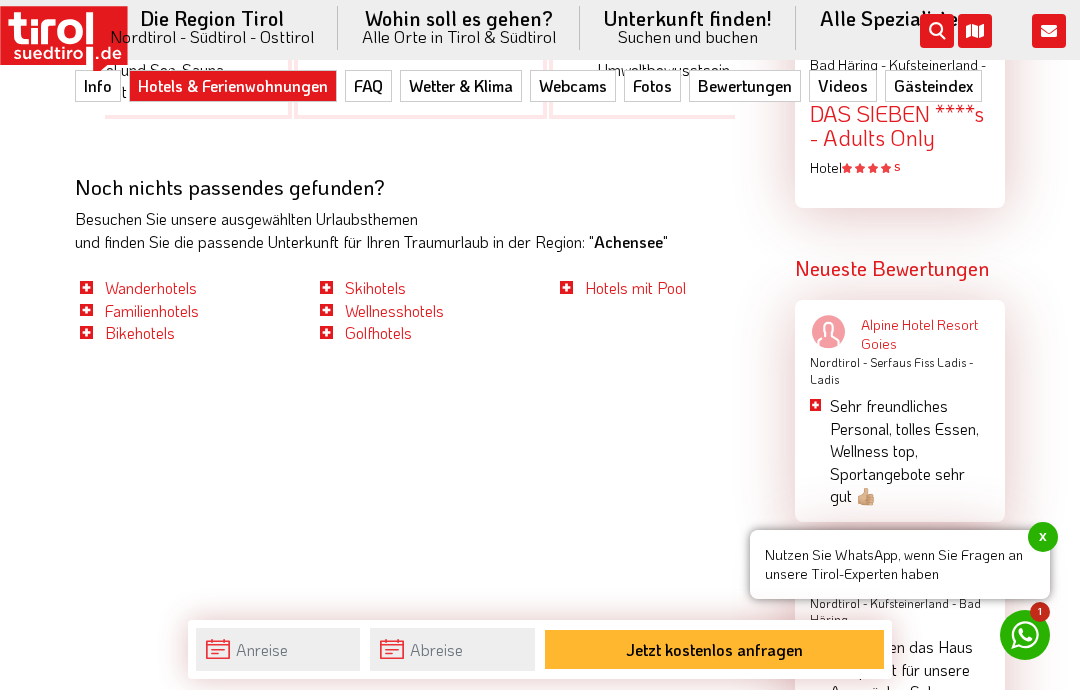 click on "Wanderhotels" at bounding box center (151, 287) 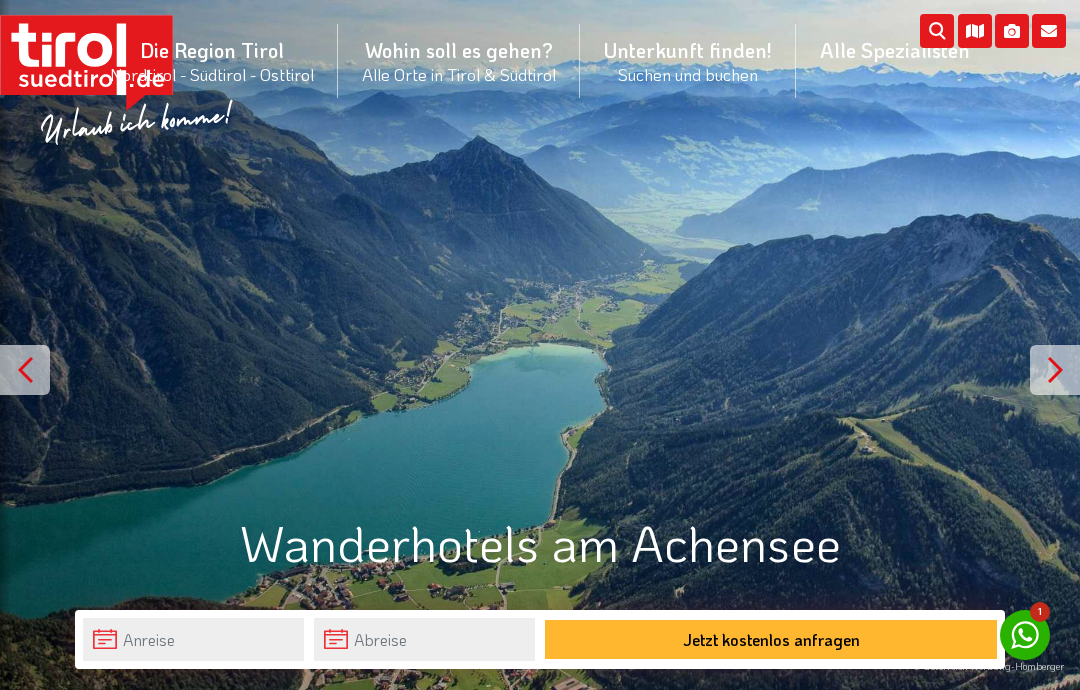 scroll, scrollTop: 0, scrollLeft: 0, axis: both 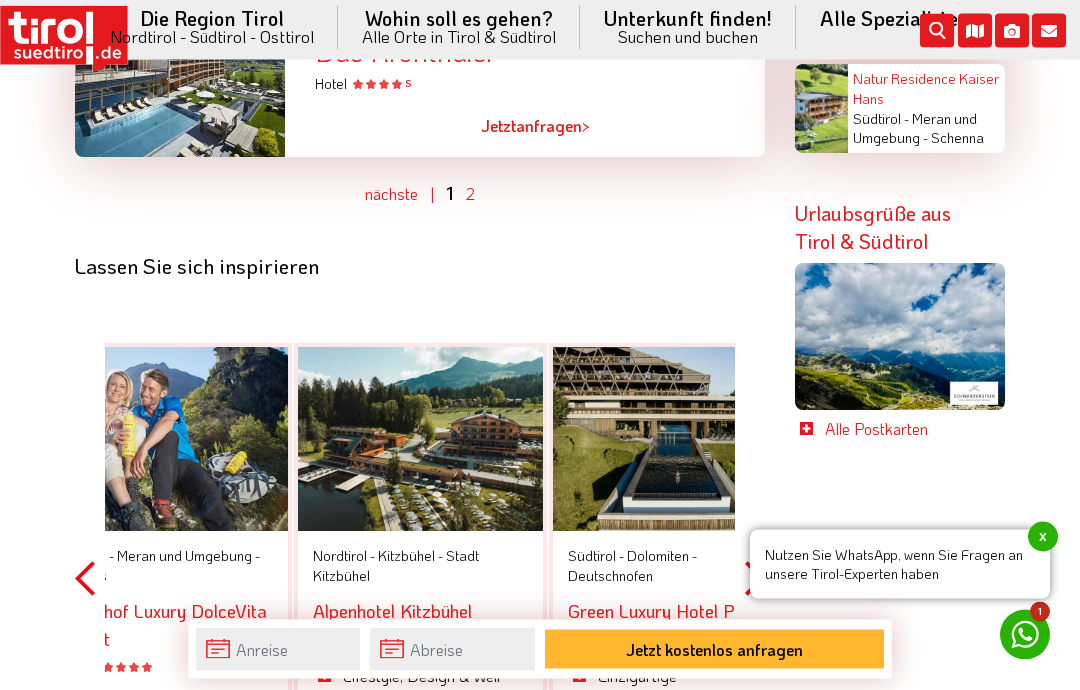 click on "2" at bounding box center (470, 194) 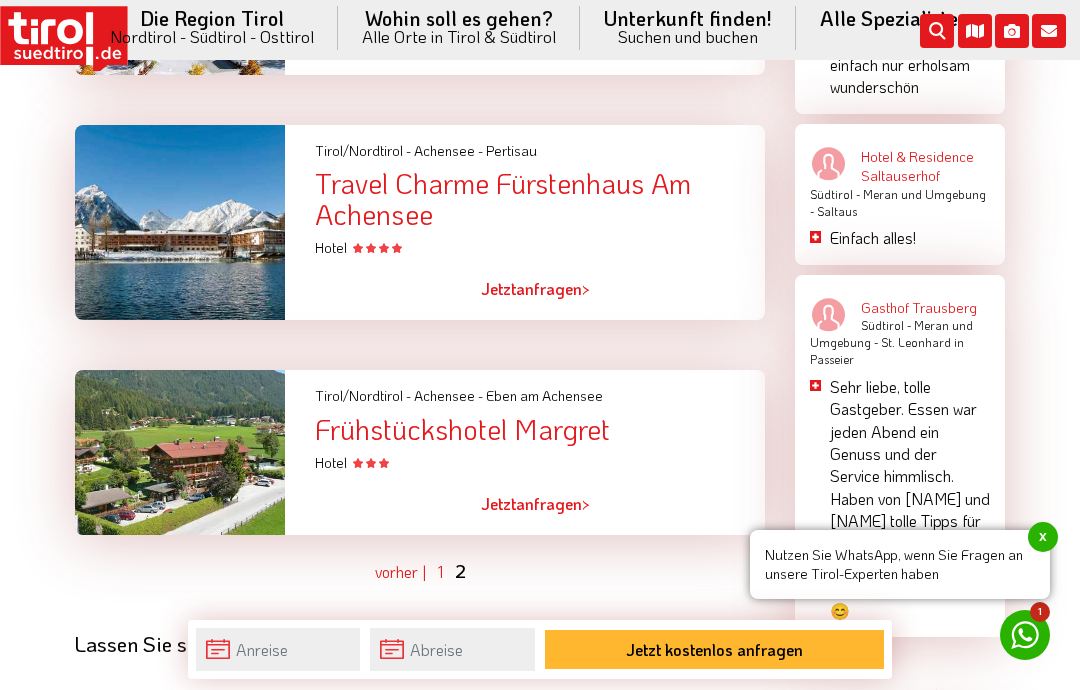 scroll, scrollTop: 2713, scrollLeft: 0, axis: vertical 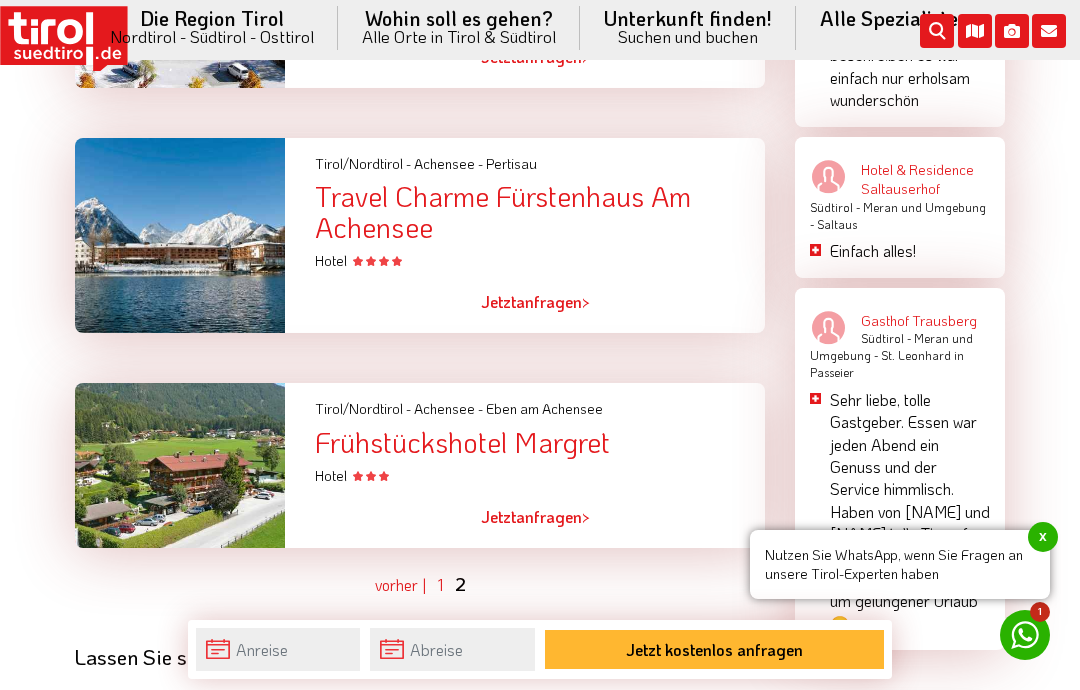 click on "Travel Charme Fürstenhaus Am Achensee" at bounding box center (540, 212) 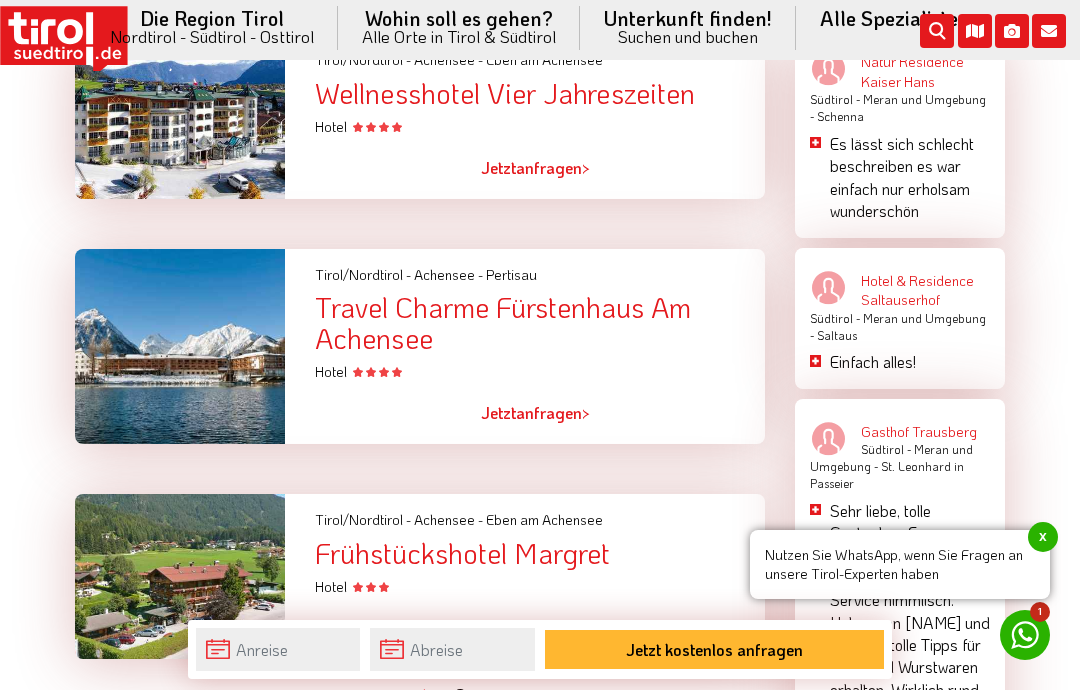 scroll, scrollTop: 2605, scrollLeft: 0, axis: vertical 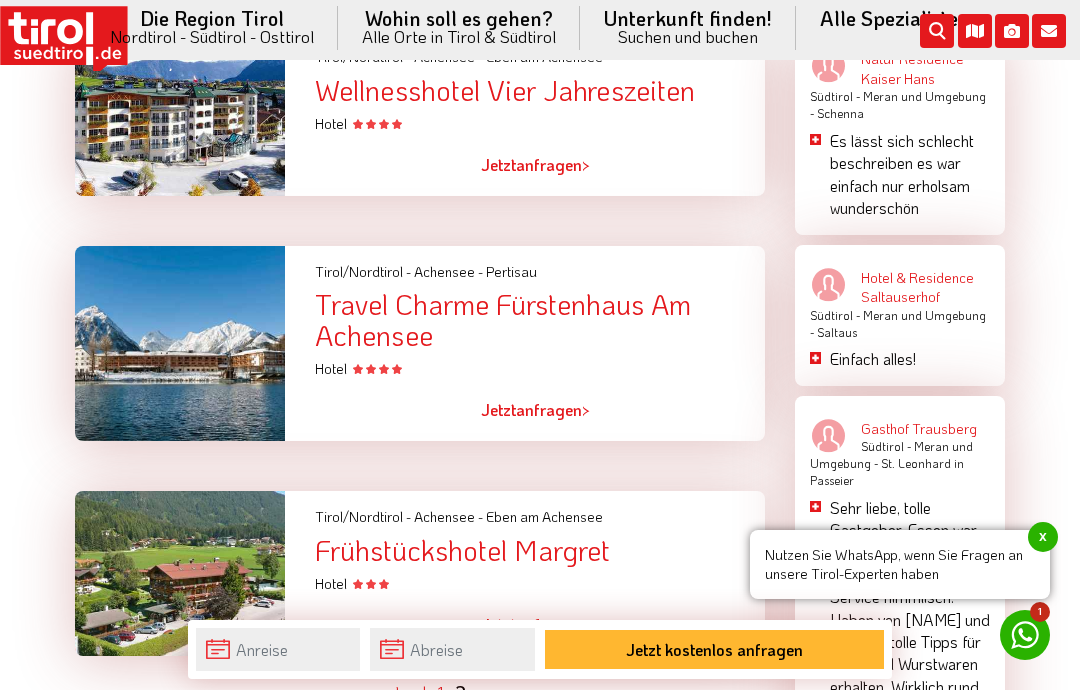 click on "Jetzt   anfragen  >" at bounding box center [535, 411] 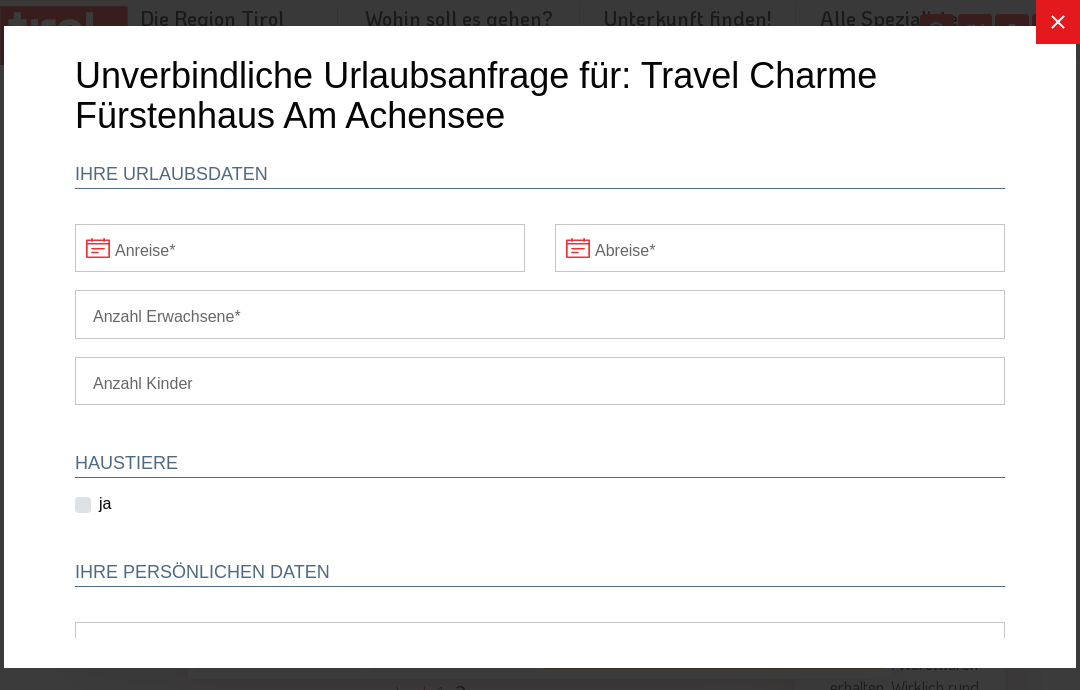 scroll, scrollTop: 0, scrollLeft: 0, axis: both 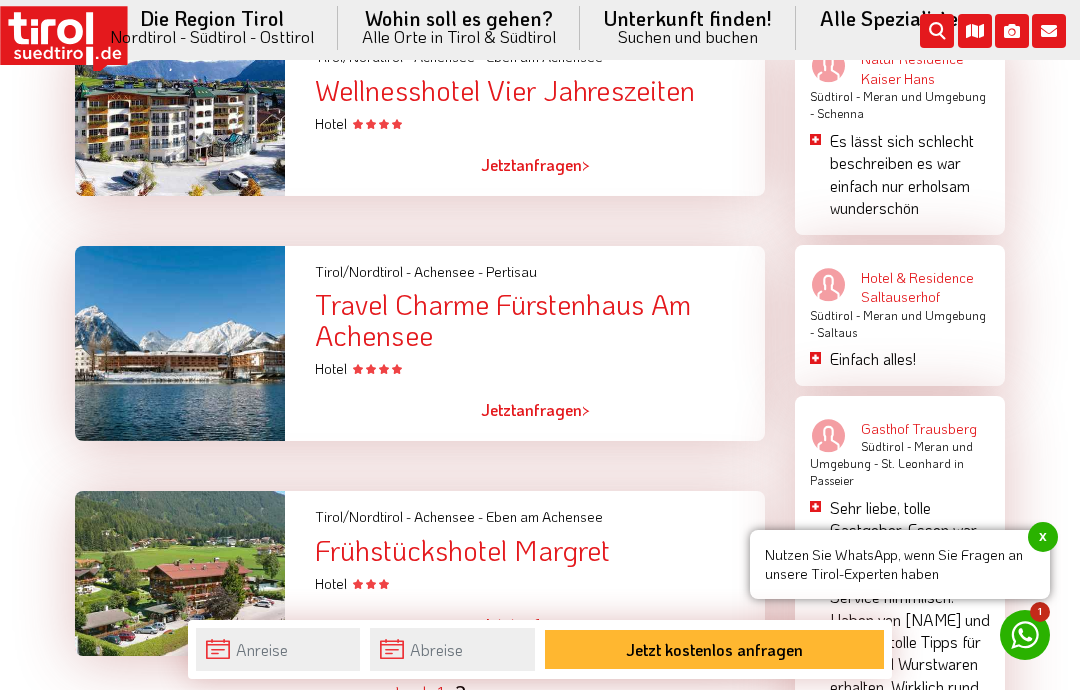 click on "Travel Charme Fürstenhaus Am Achensee" at bounding box center [540, 320] 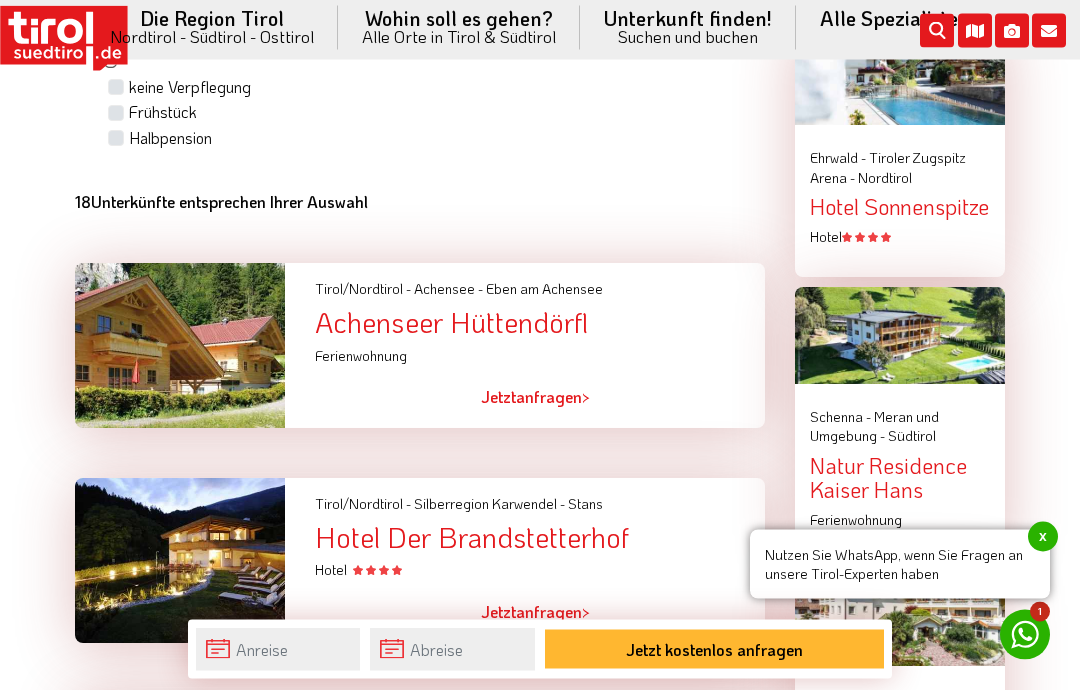 scroll, scrollTop: 1690, scrollLeft: 0, axis: vertical 